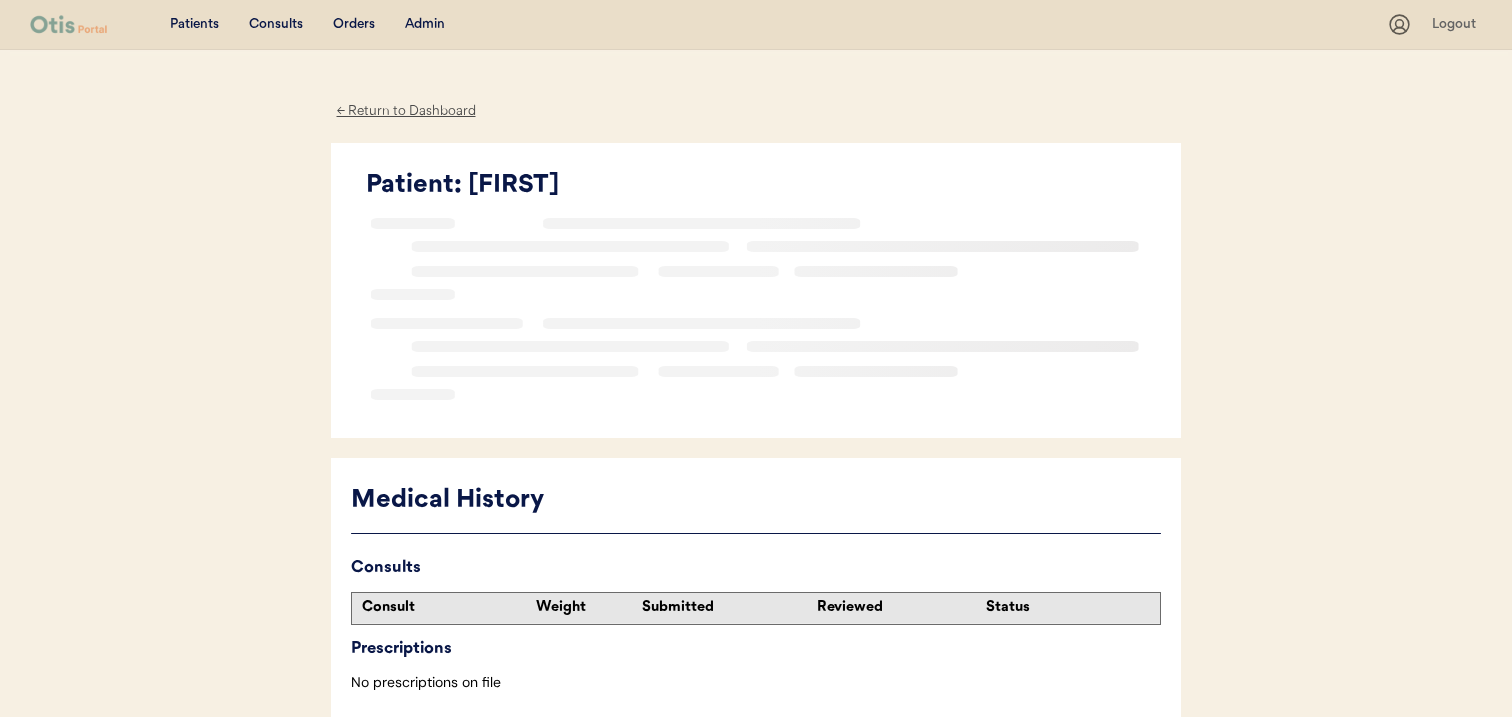 scroll, scrollTop: 0, scrollLeft: 0, axis: both 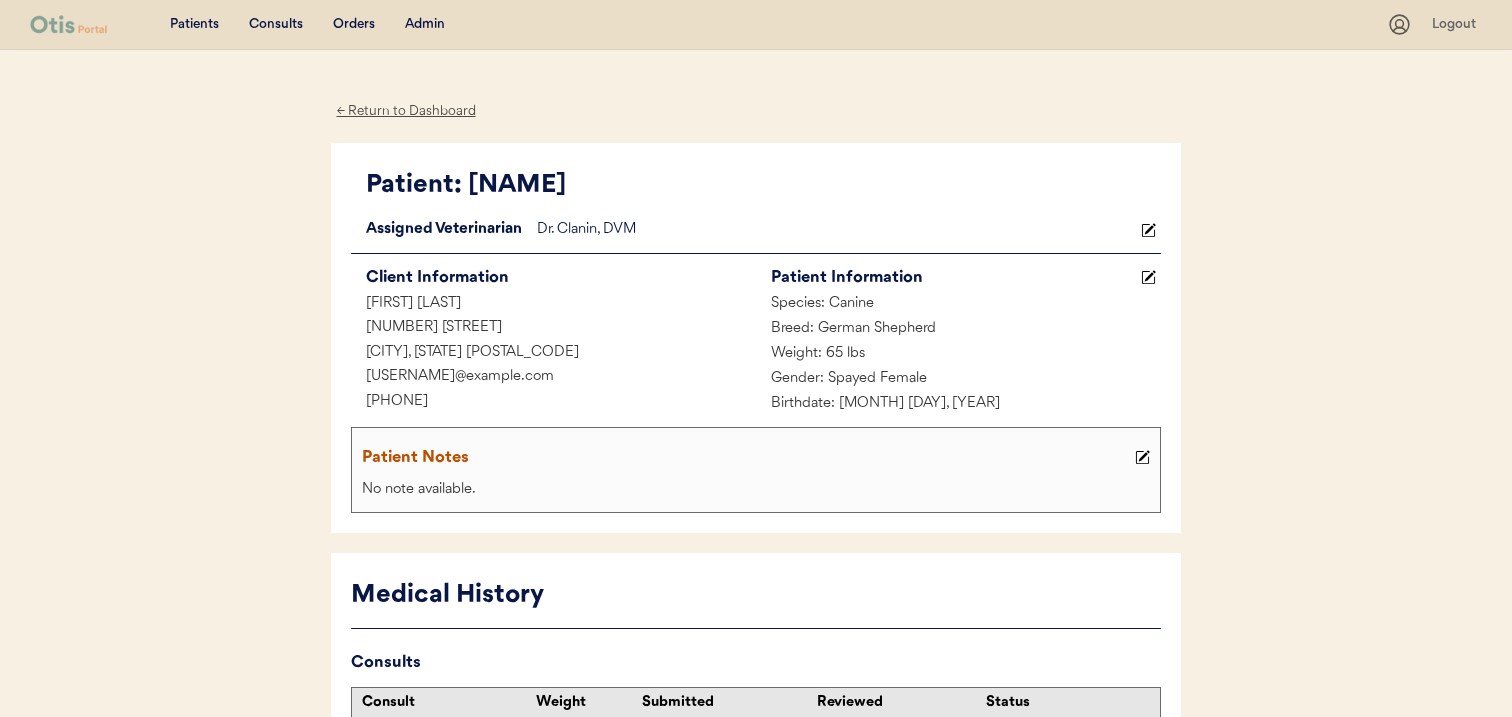 click on "Patients Consults Orders Admin Logout" at bounding box center [756, 25] 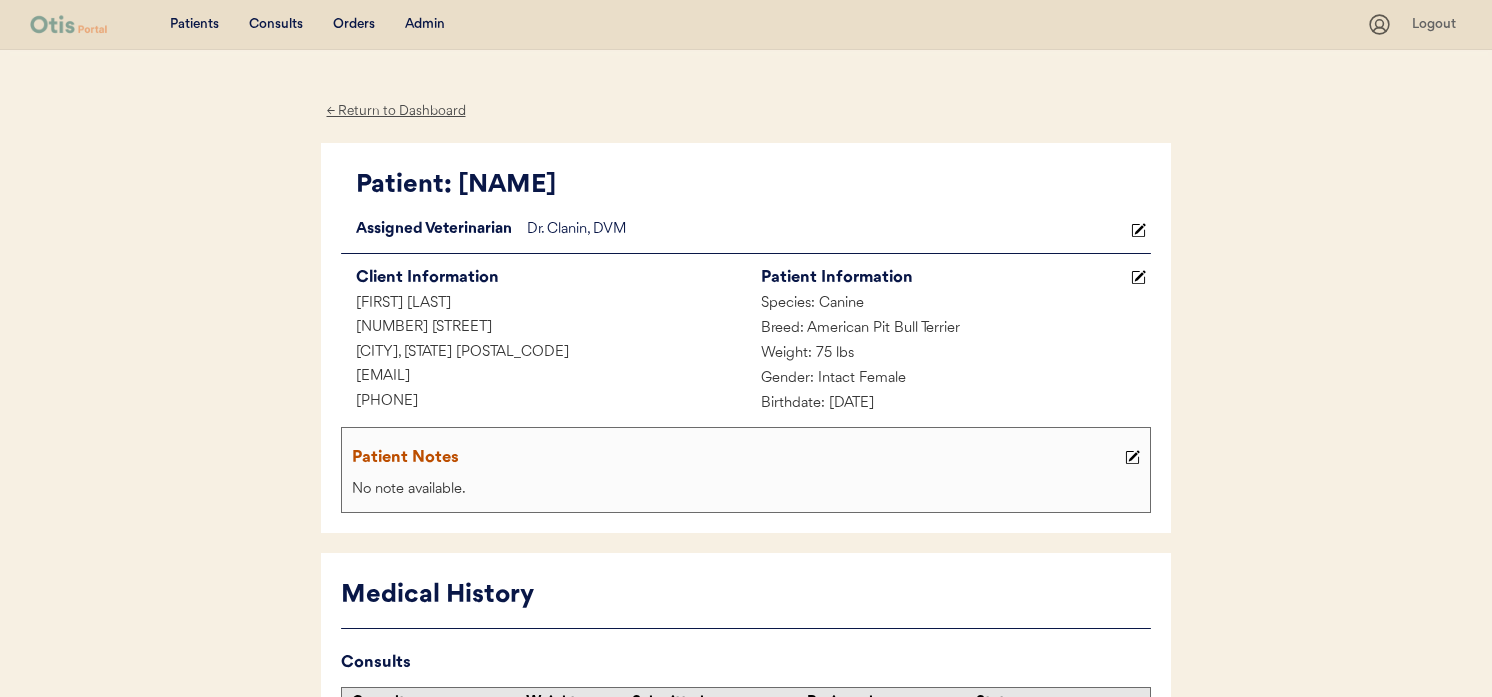 scroll, scrollTop: 0, scrollLeft: 0, axis: both 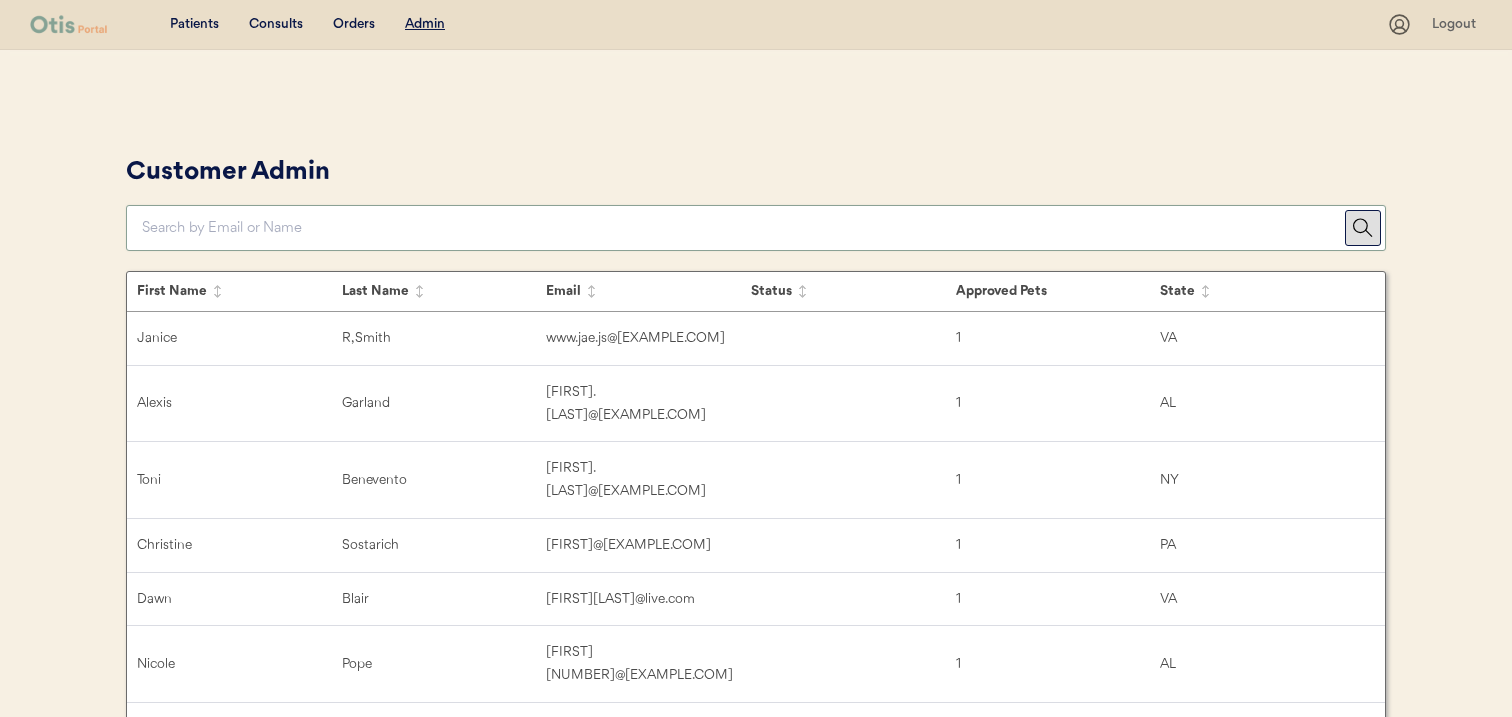 click at bounding box center [743, 228] 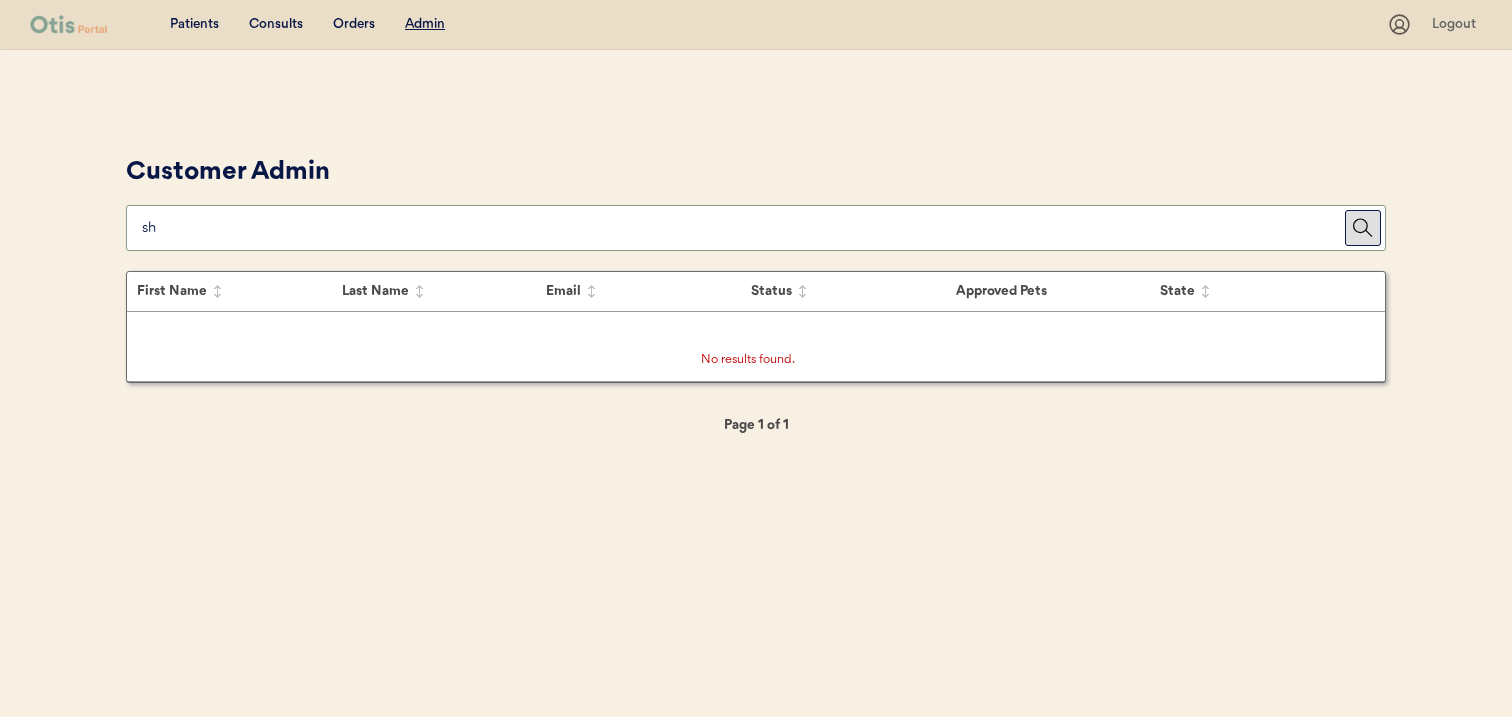 type on "s" 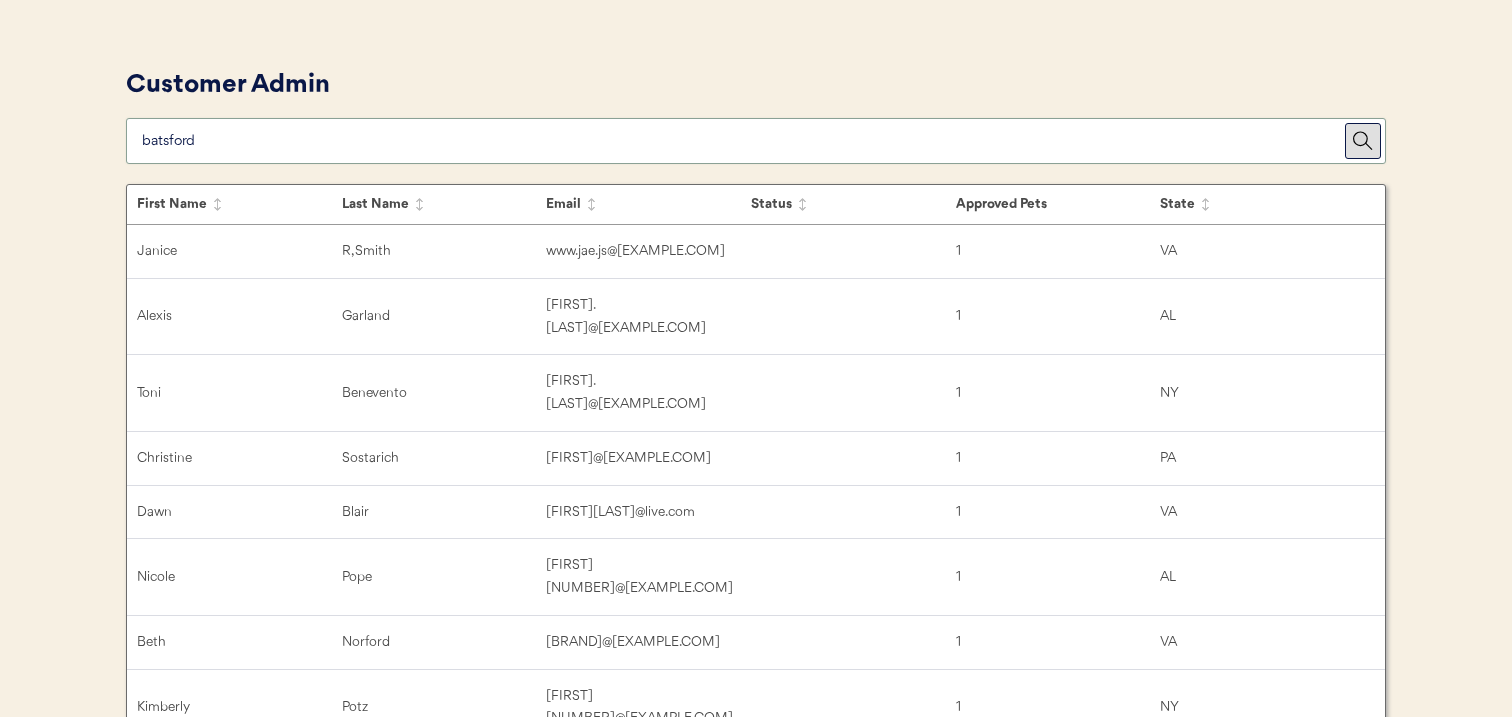 scroll, scrollTop: 90, scrollLeft: 0, axis: vertical 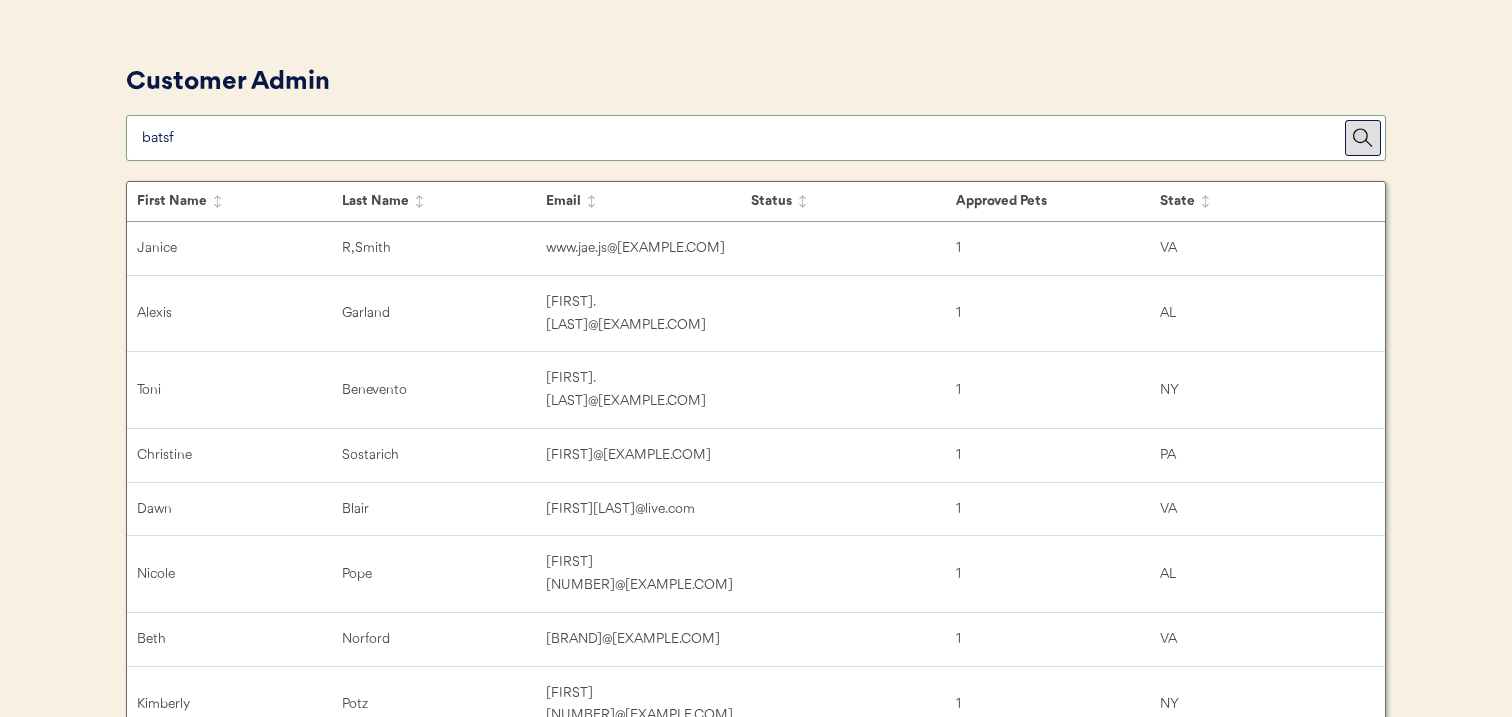 type on "batsf" 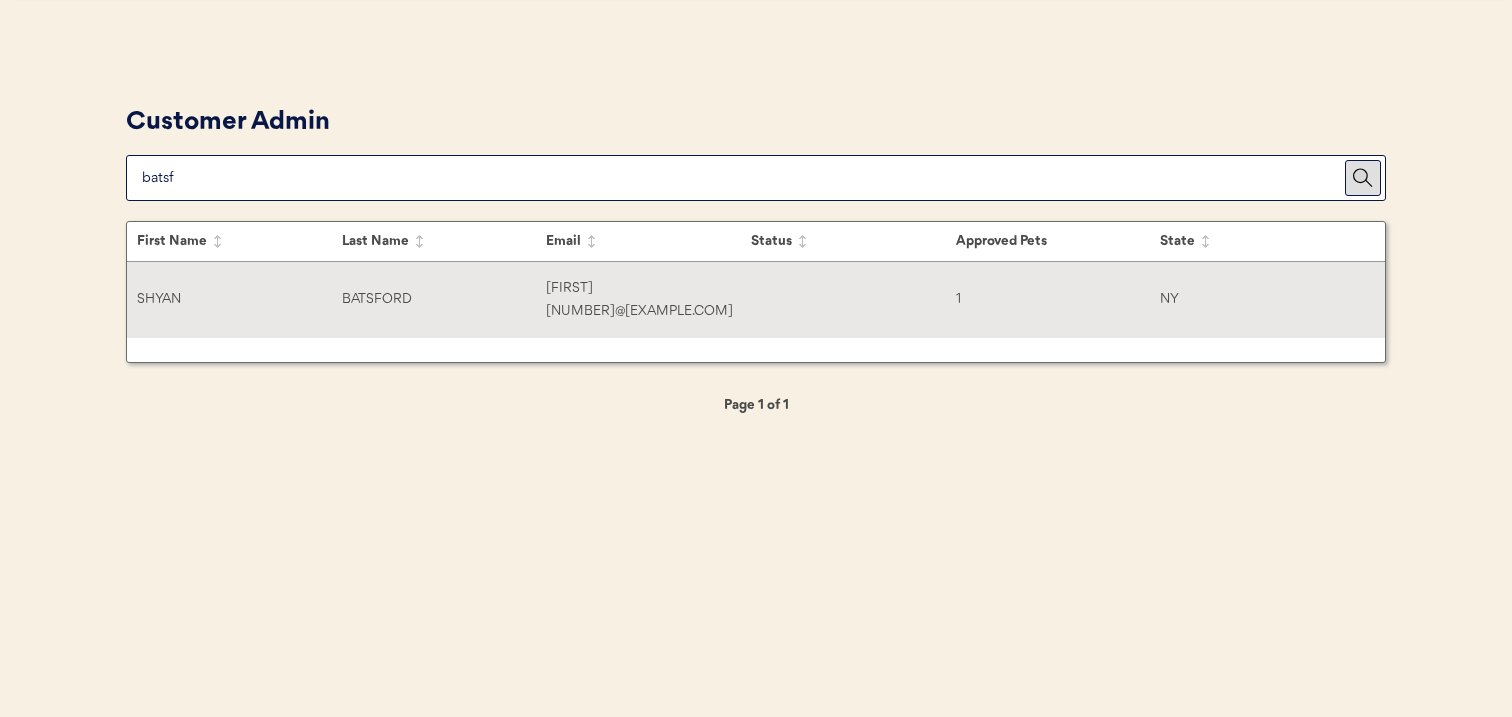 click on "BATSFORD" at bounding box center (444, 299) 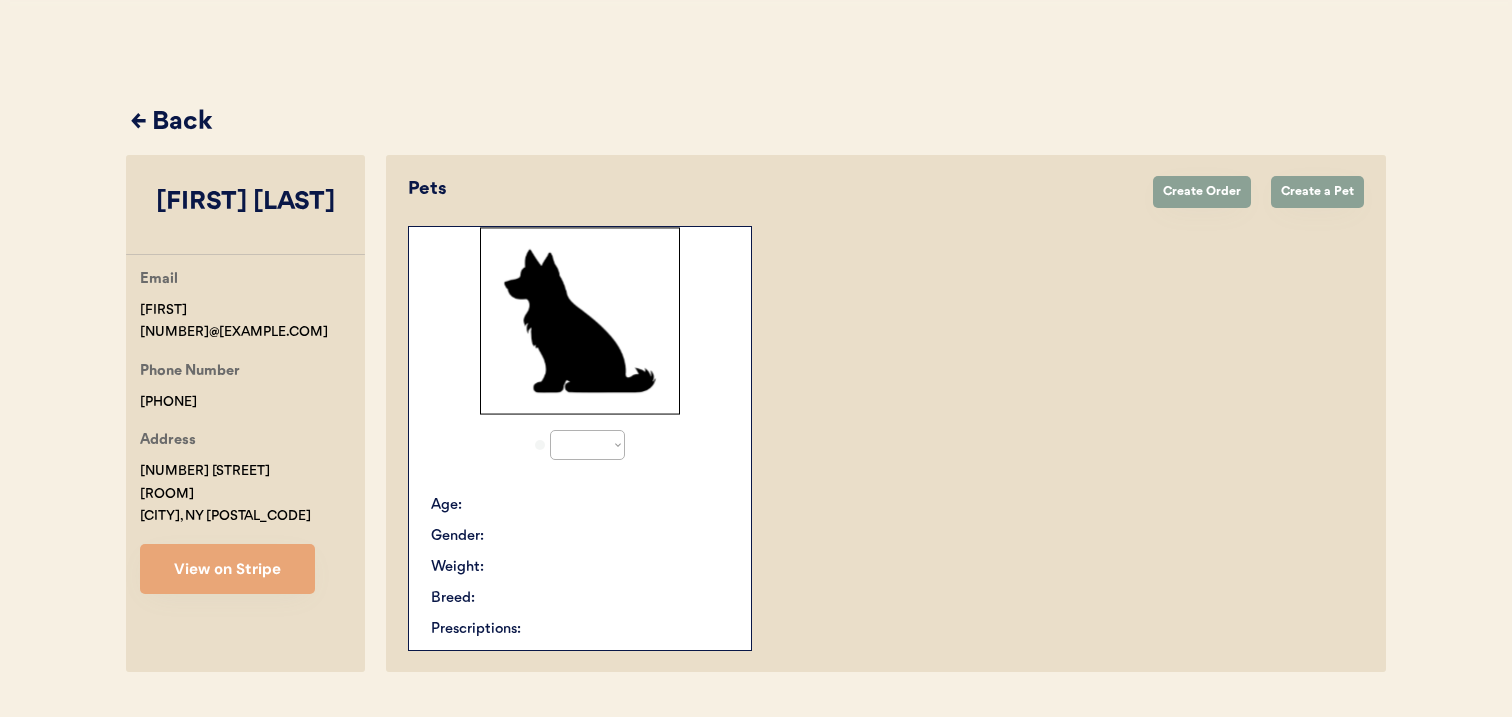 select on "true" 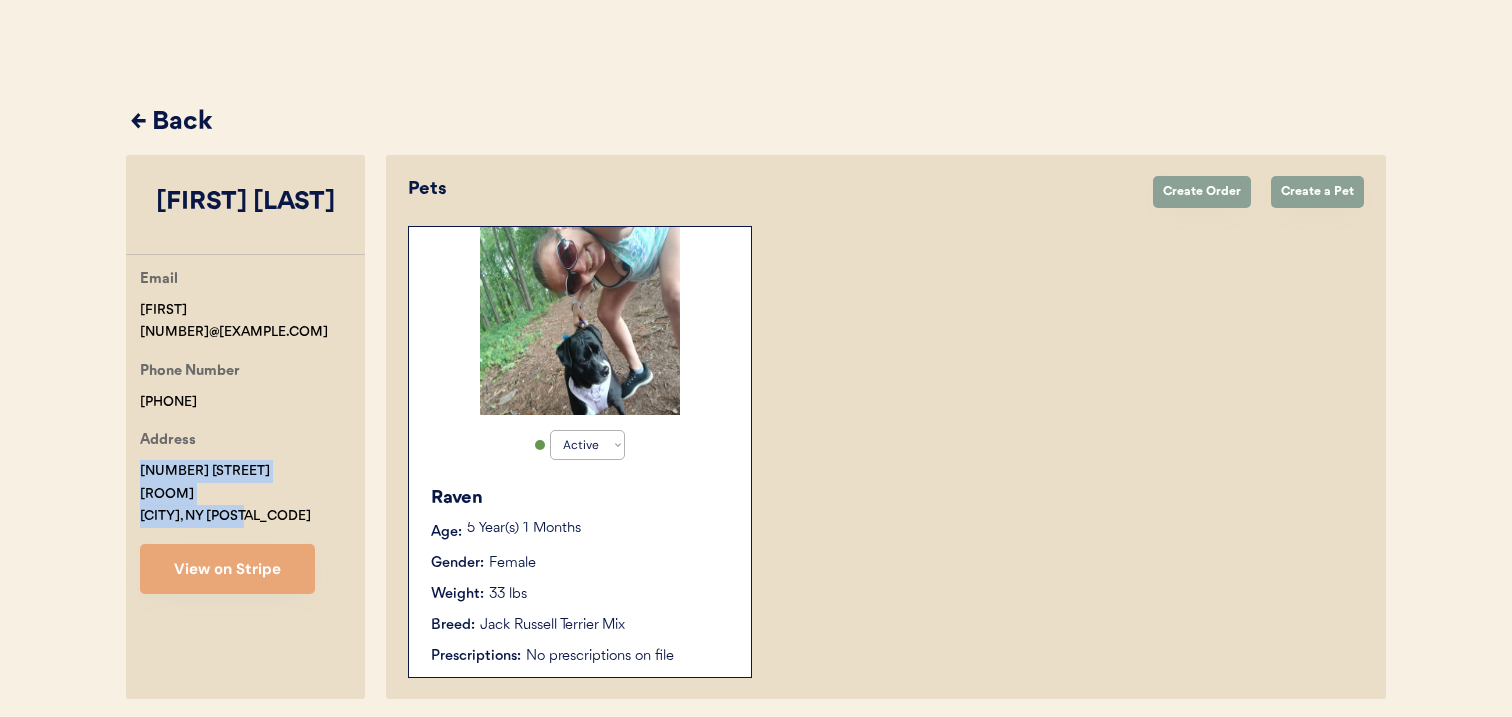 drag, startPoint x: 258, startPoint y: 492, endPoint x: 136, endPoint y: 448, distance: 129.69194 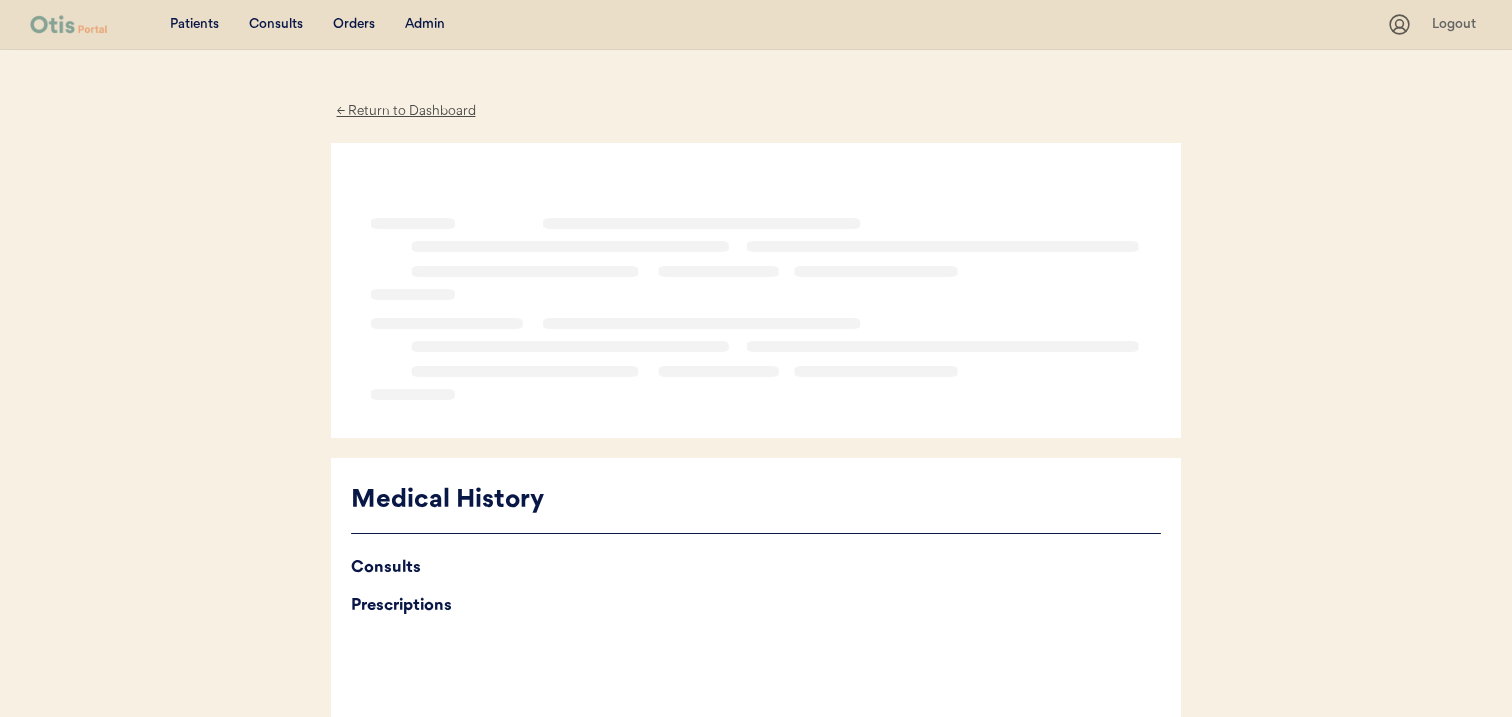 scroll, scrollTop: 0, scrollLeft: 0, axis: both 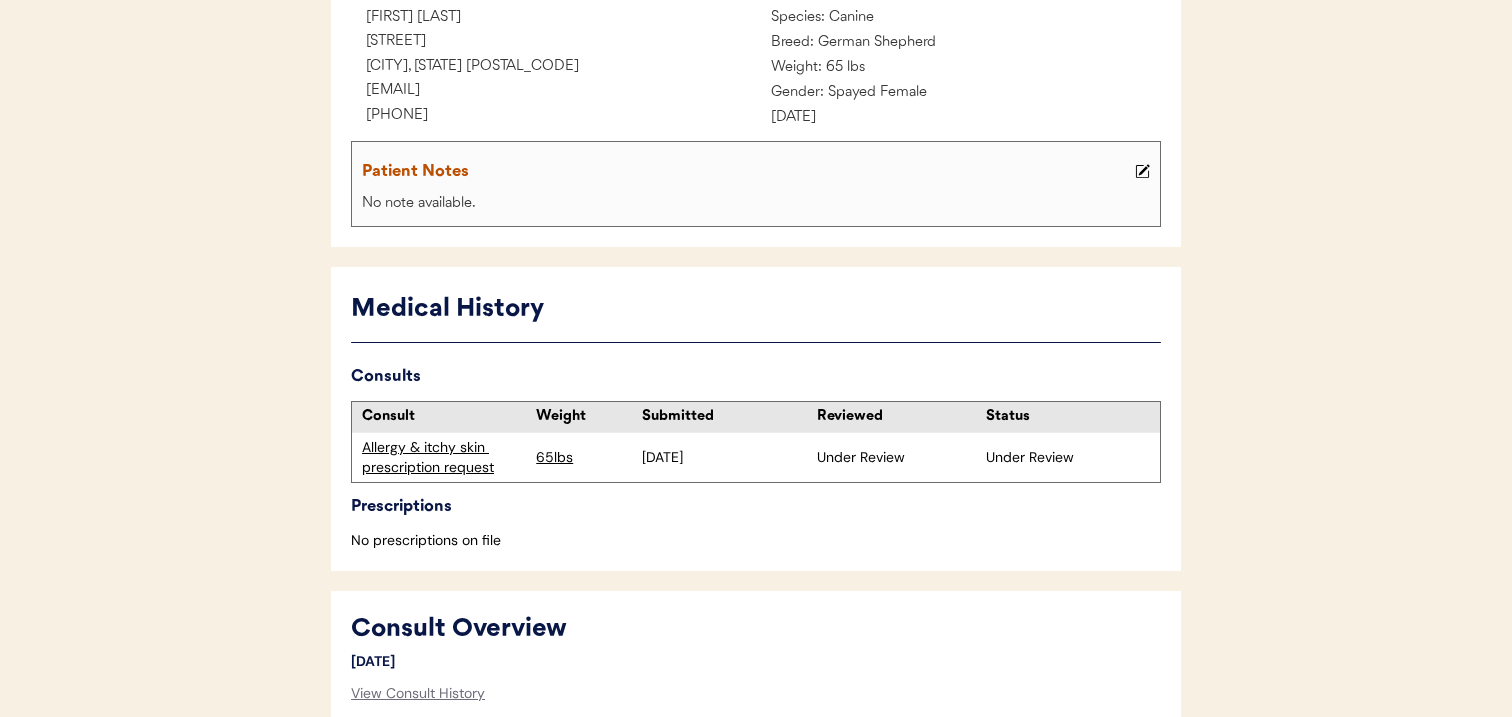 click on "Allergy & itchy skin prescription request" at bounding box center [444, 457] 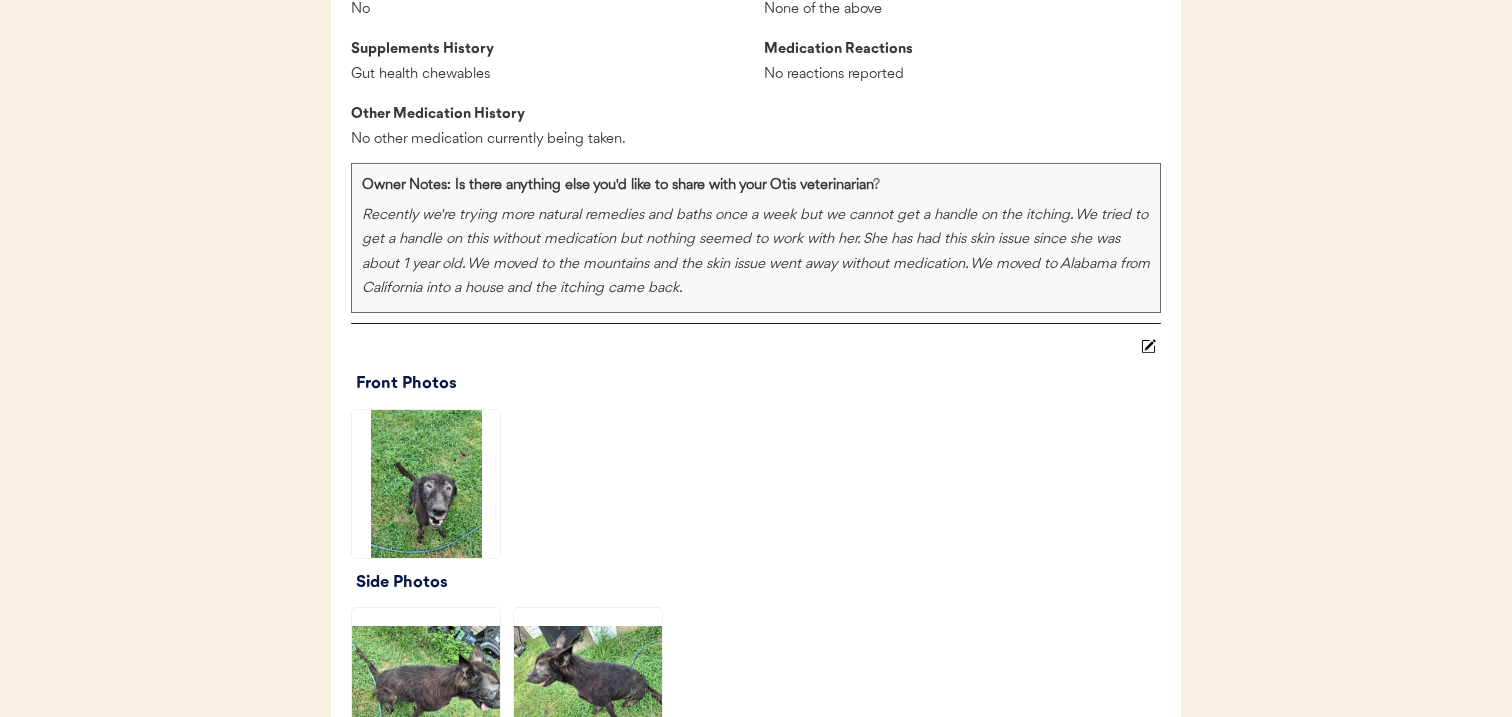 scroll, scrollTop: 2154, scrollLeft: 0, axis: vertical 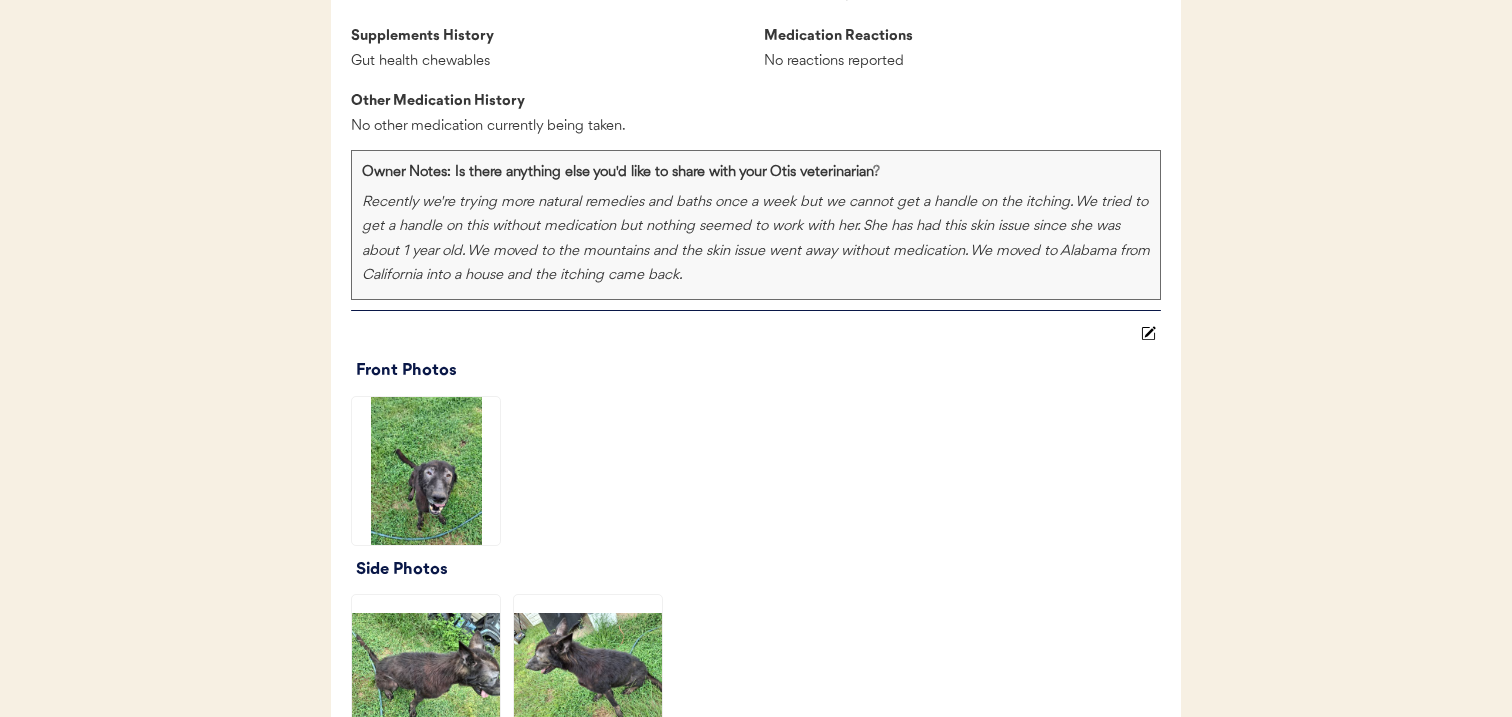 click 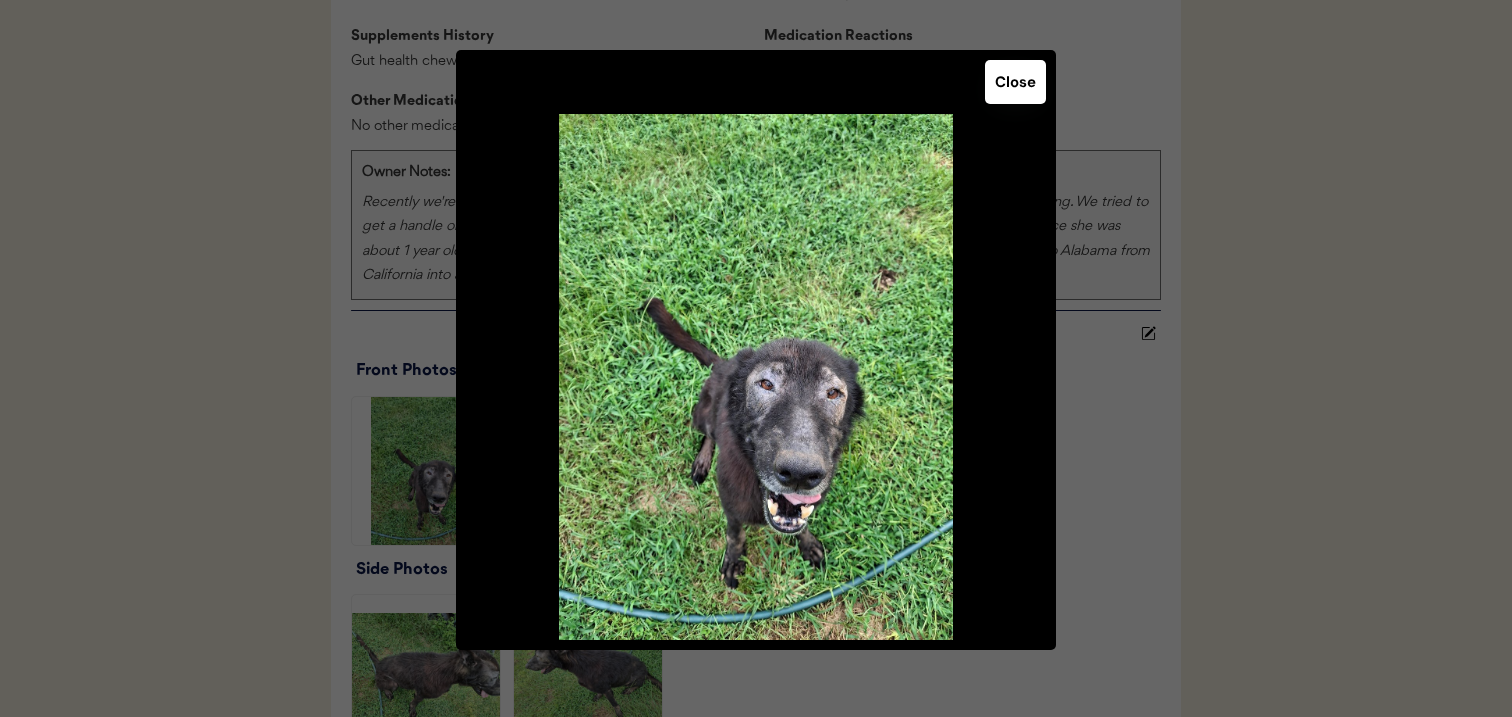 click on "Close" at bounding box center [1015, 82] 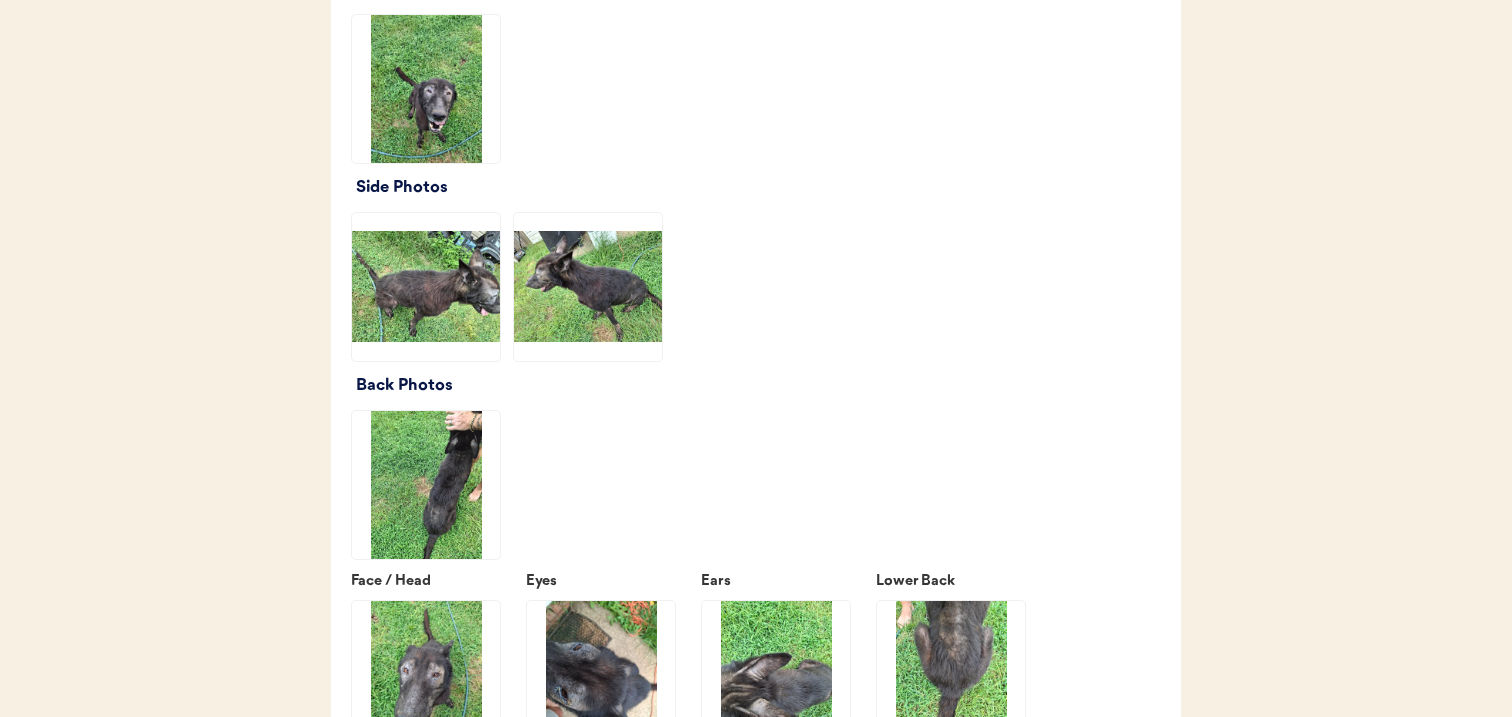 scroll, scrollTop: 2698, scrollLeft: 0, axis: vertical 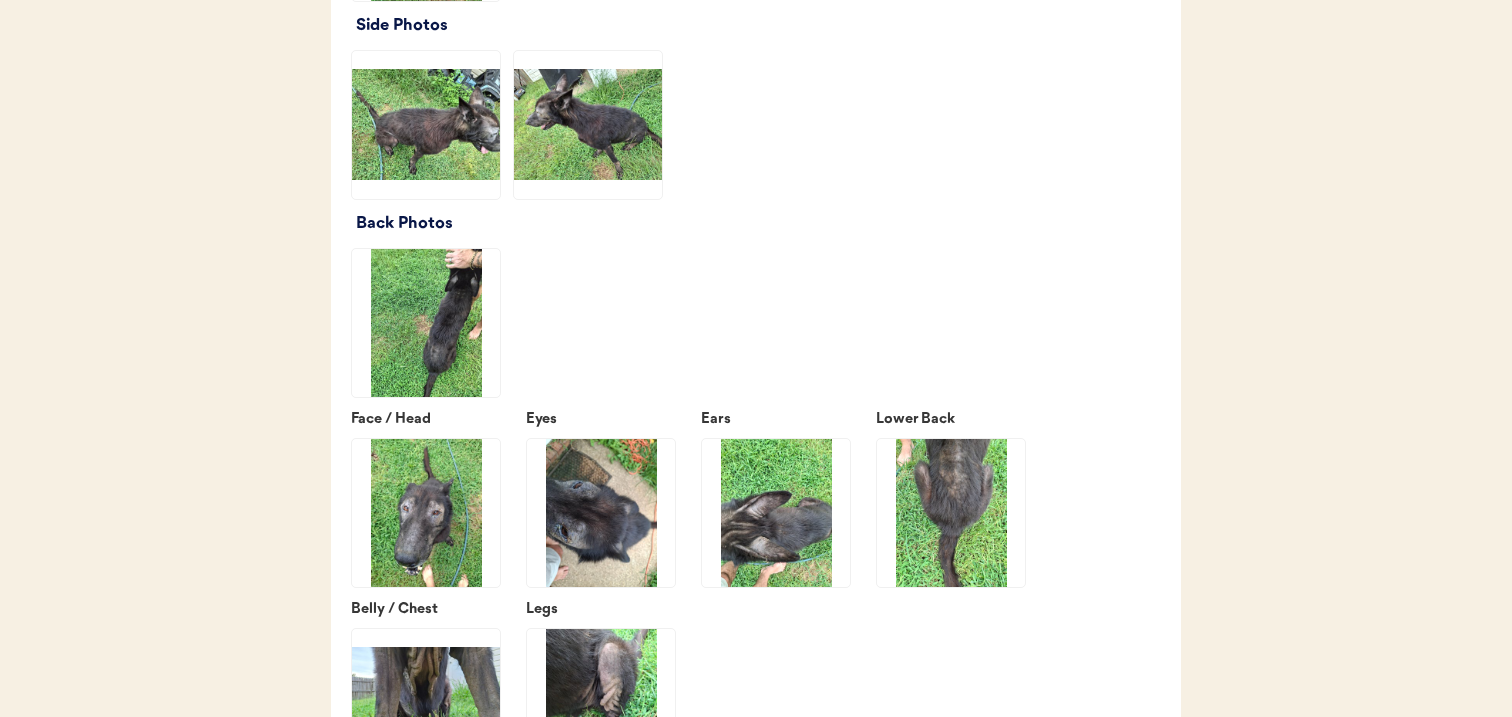 click 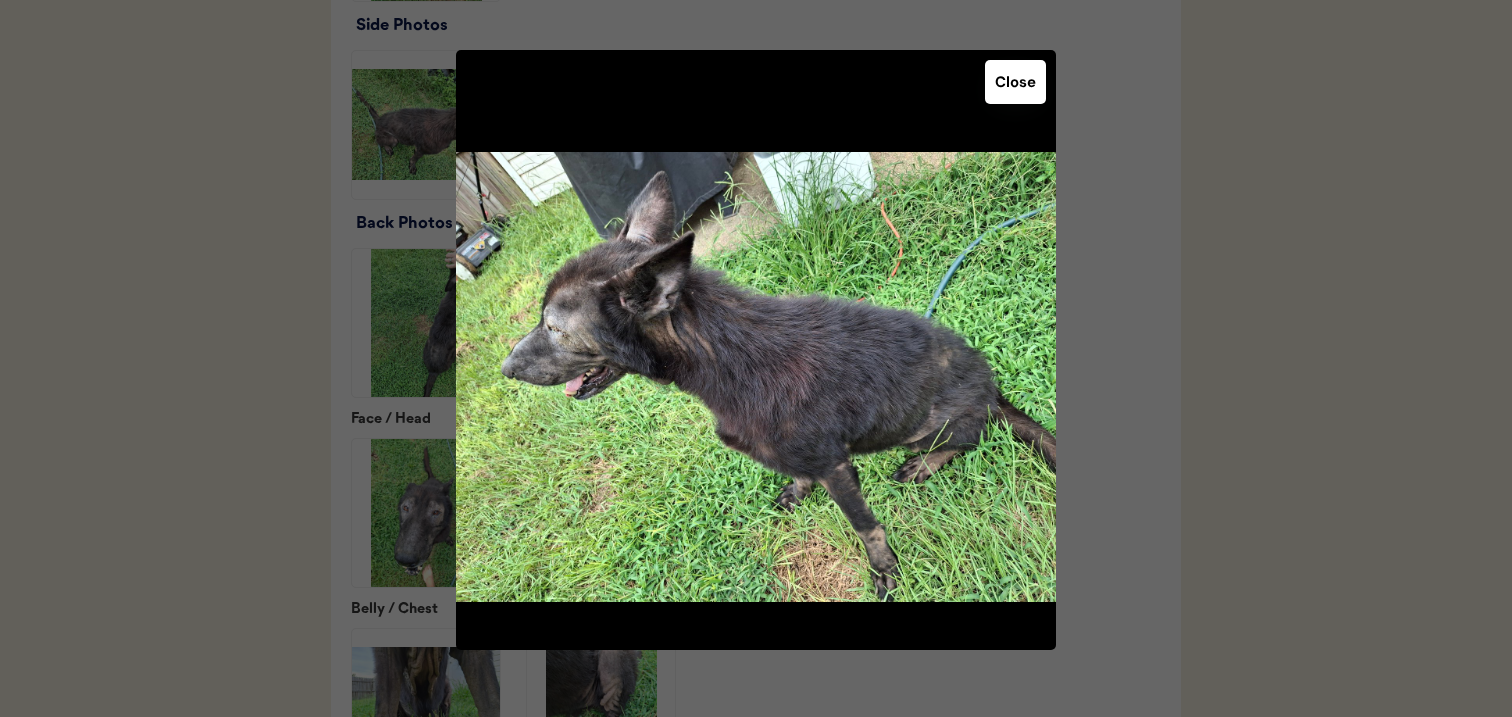 click on "Close" at bounding box center (1015, 82) 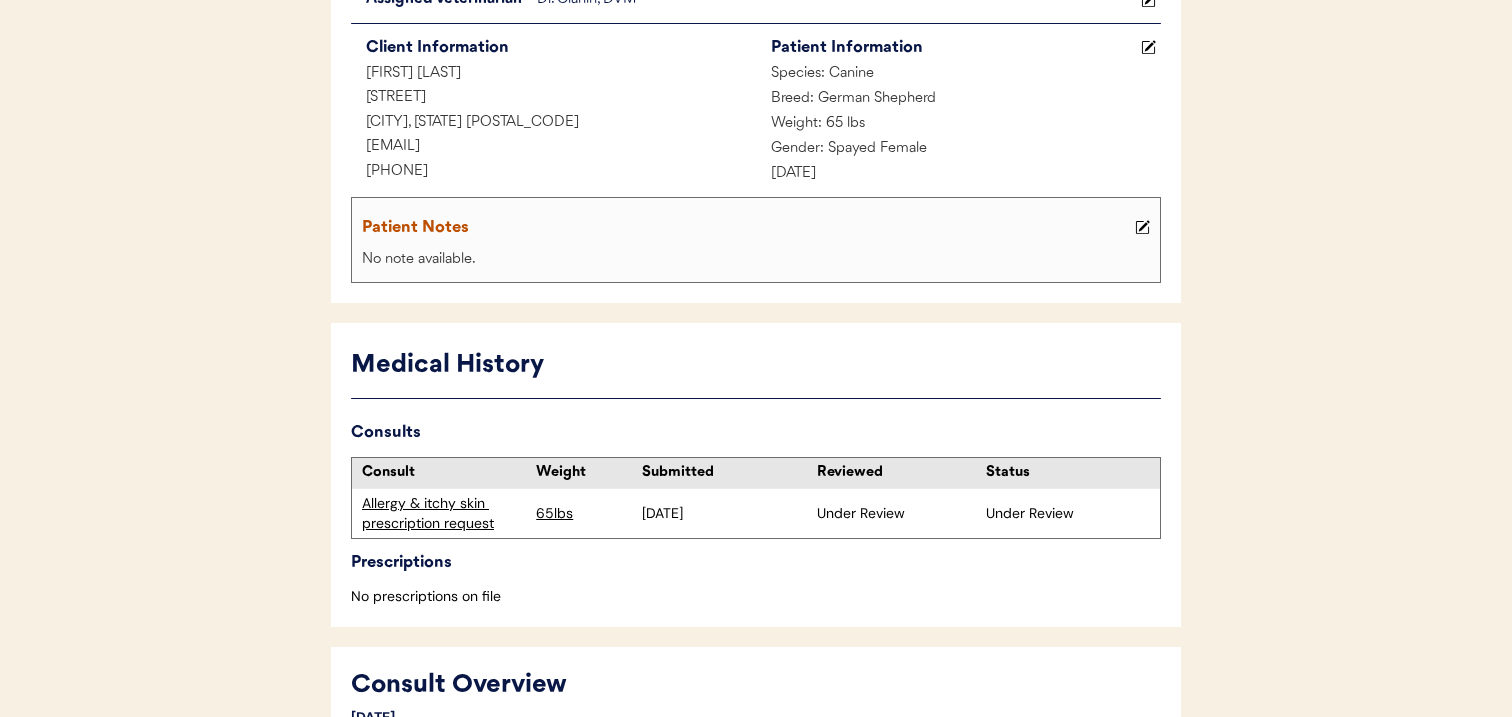 scroll, scrollTop: 149, scrollLeft: 0, axis: vertical 